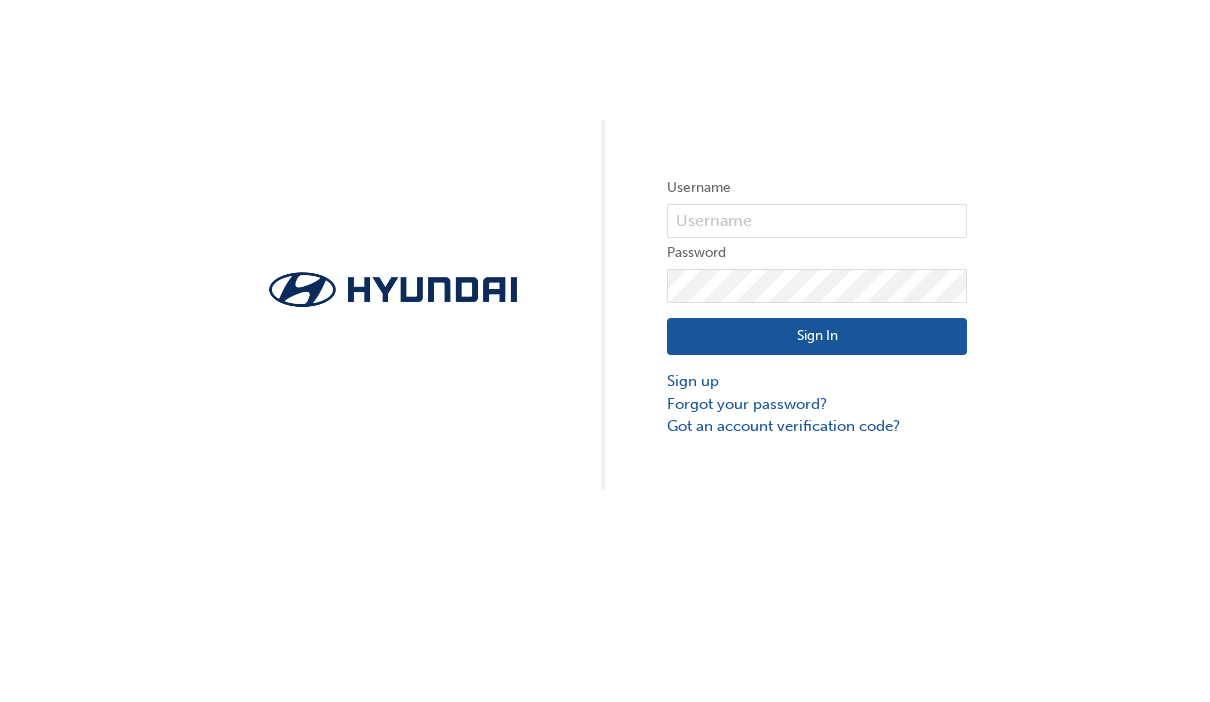 scroll, scrollTop: 0, scrollLeft: 0, axis: both 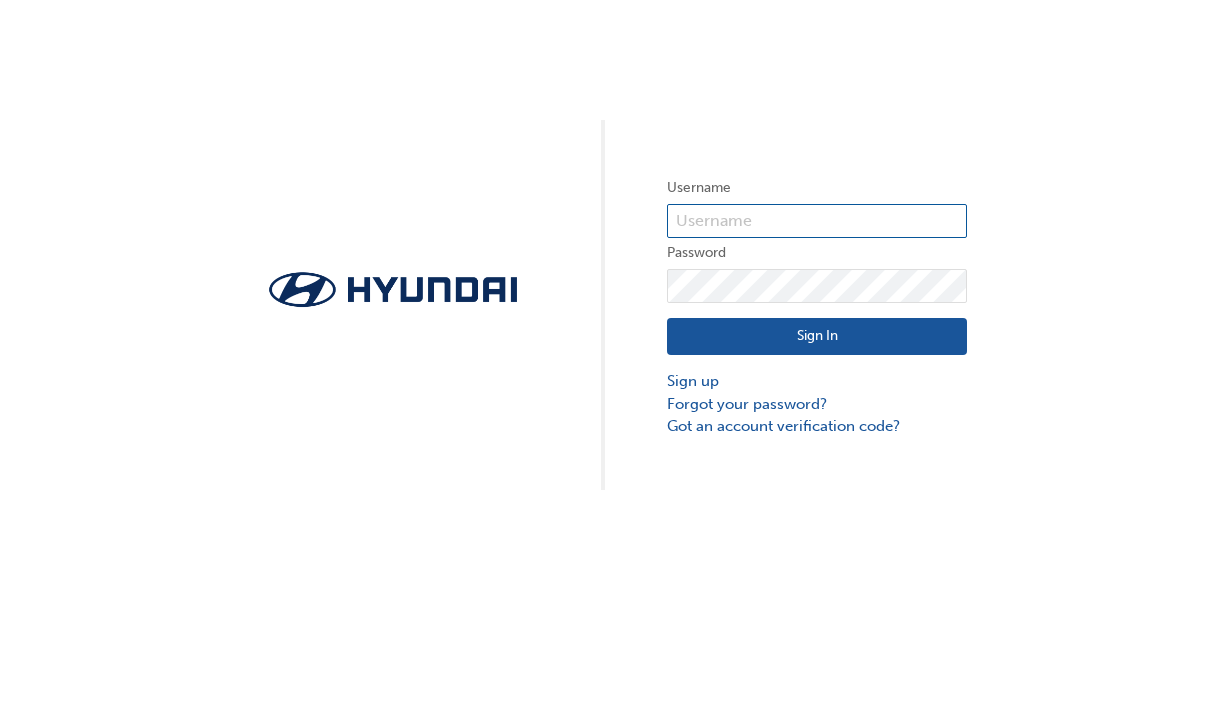 click at bounding box center (817, 221) 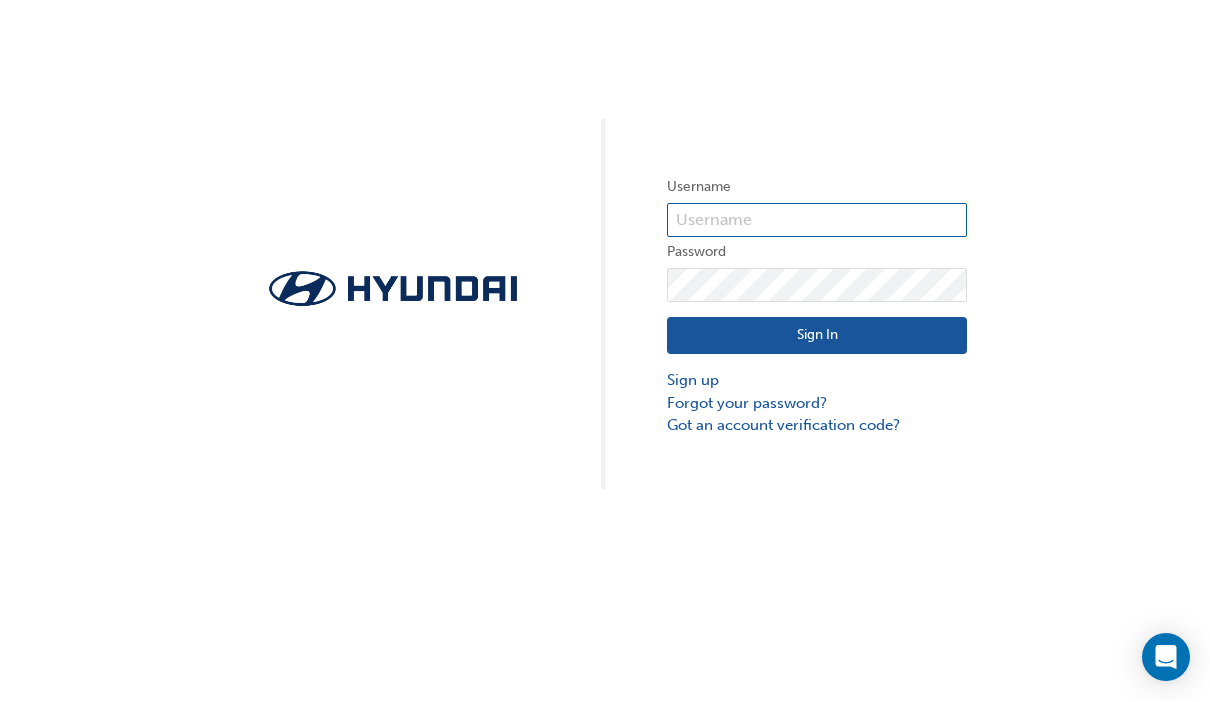 type on "18301" 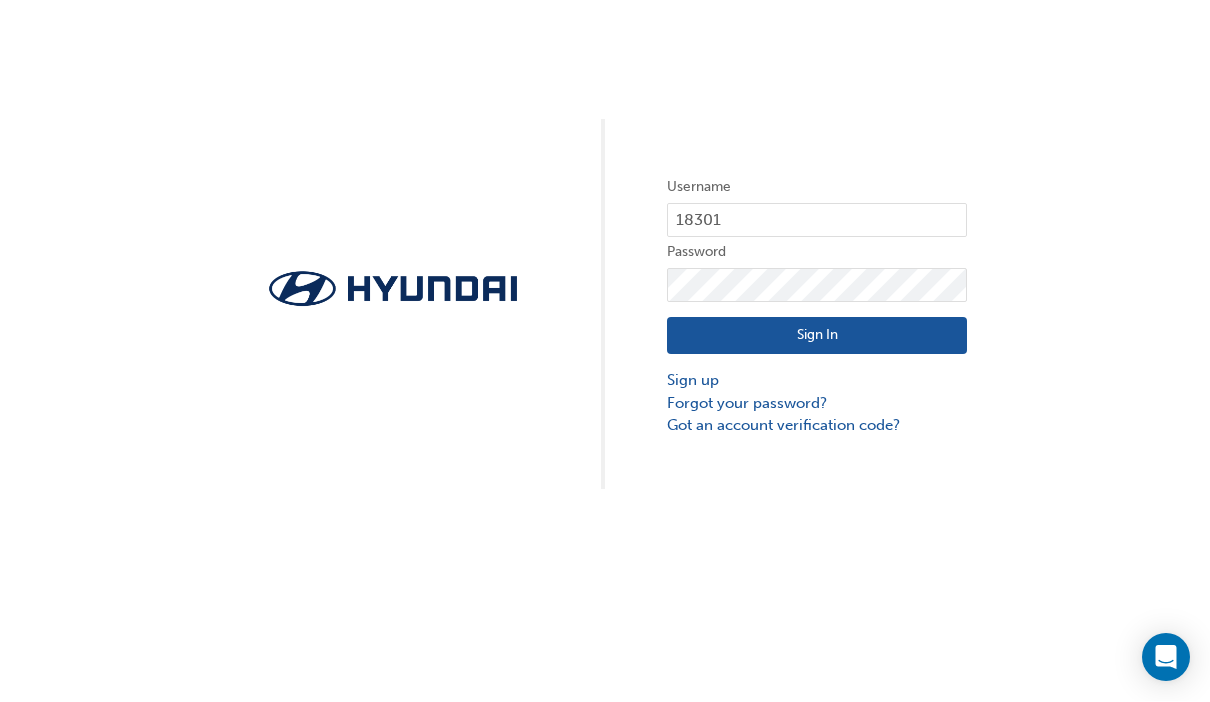 click on "Sign In" at bounding box center (817, 337) 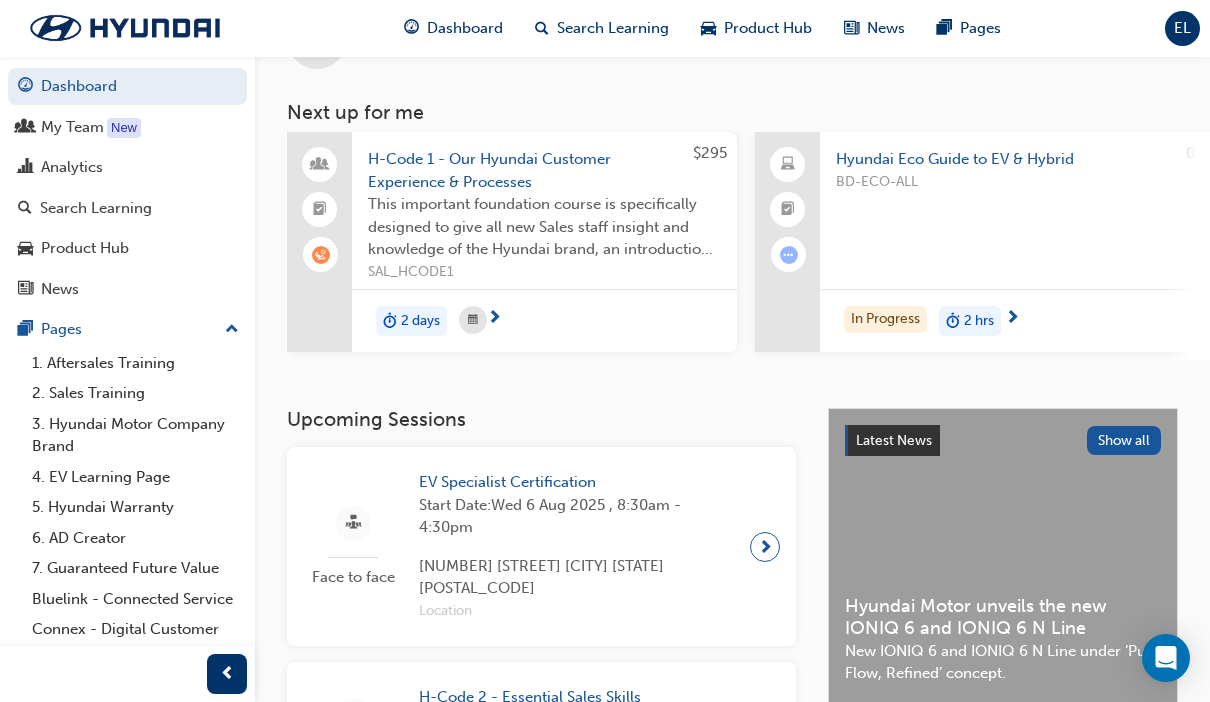 scroll, scrollTop: 78, scrollLeft: 0, axis: vertical 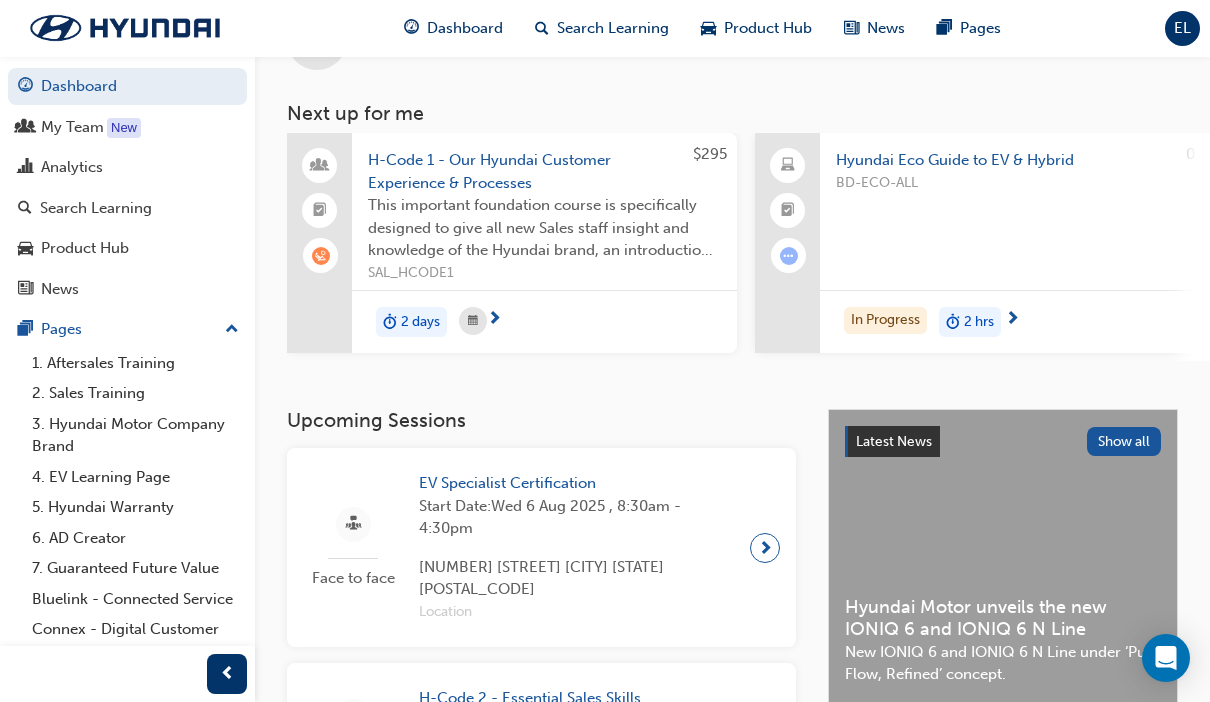 click on "Analytics" at bounding box center (72, 167) 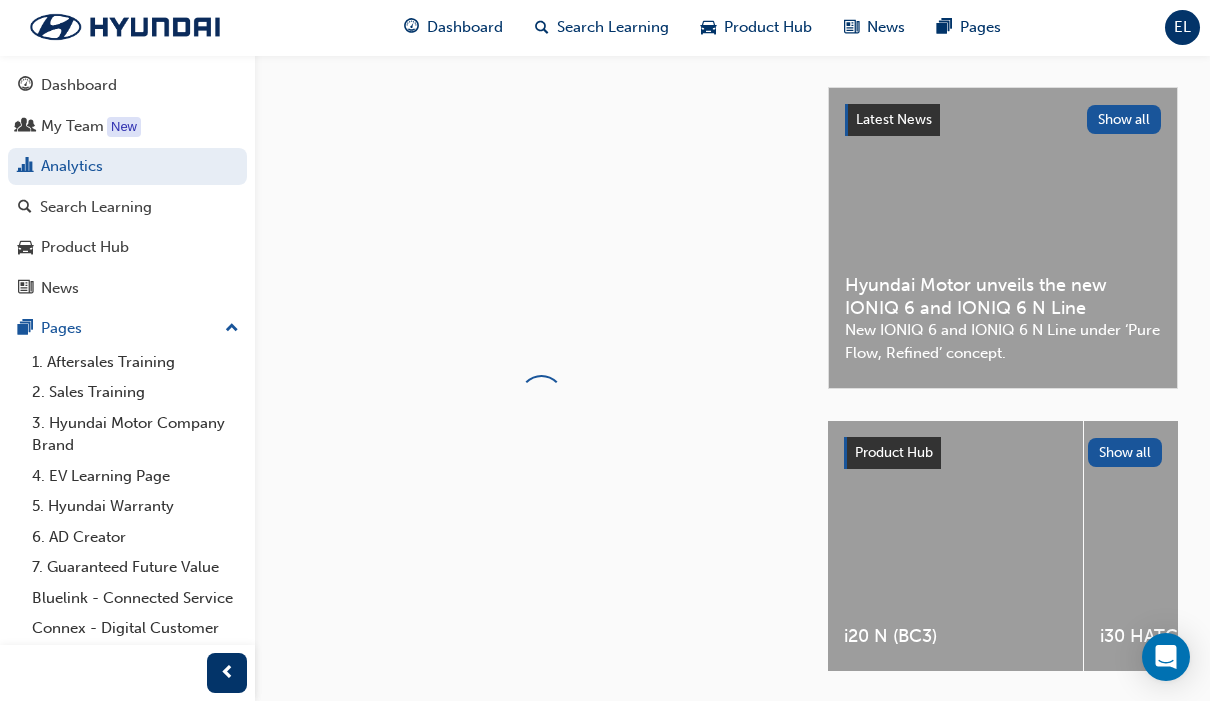 scroll, scrollTop: 1, scrollLeft: 0, axis: vertical 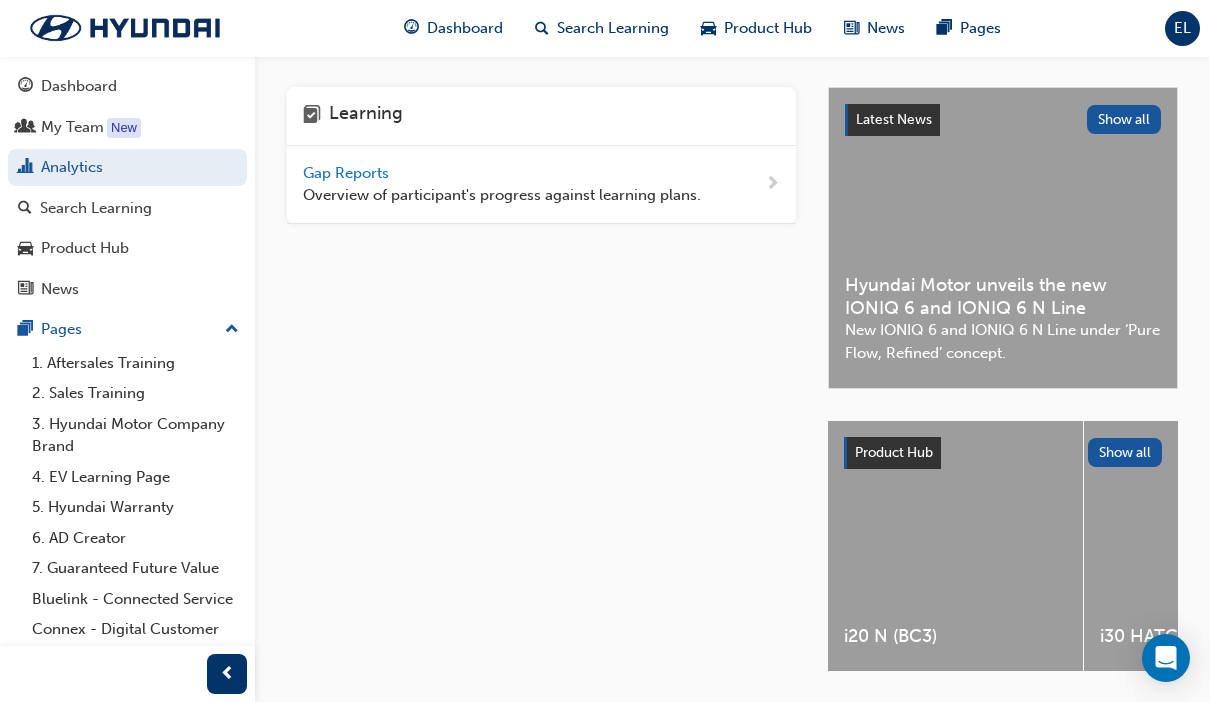 click on "Overview of participant's progress against learning plans." at bounding box center [502, 195] 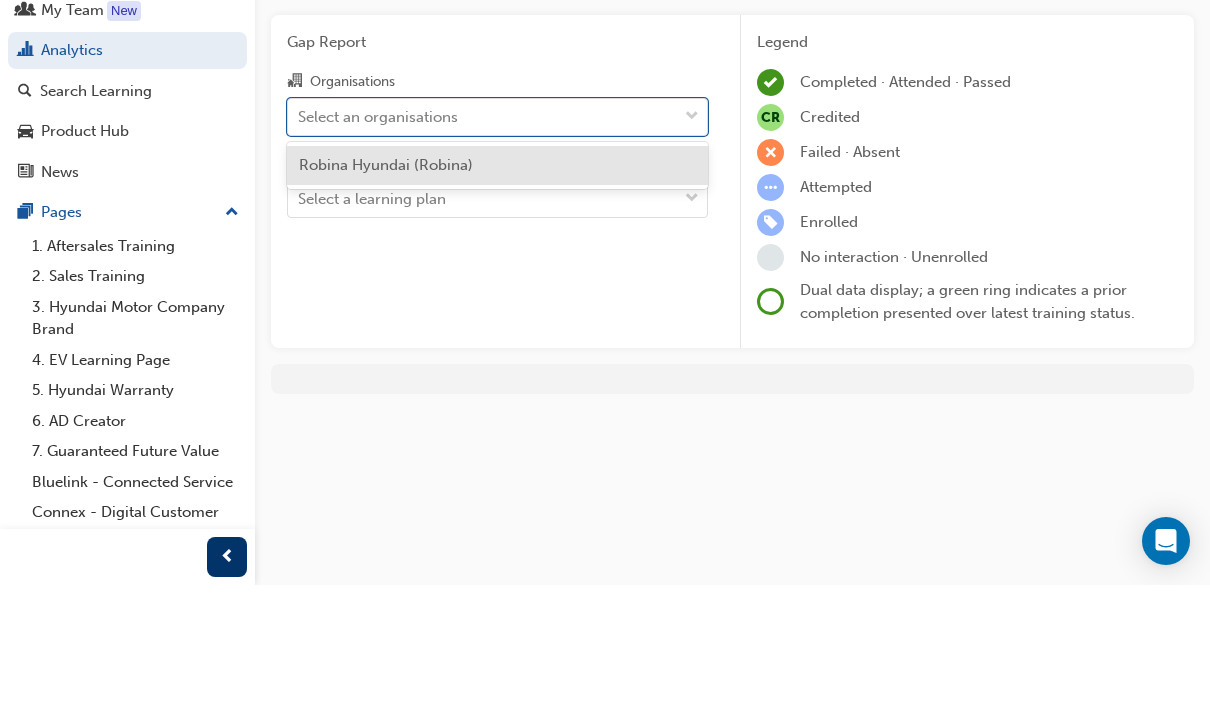 click on "Robina Hyundai (Robina)" at bounding box center [497, 282] 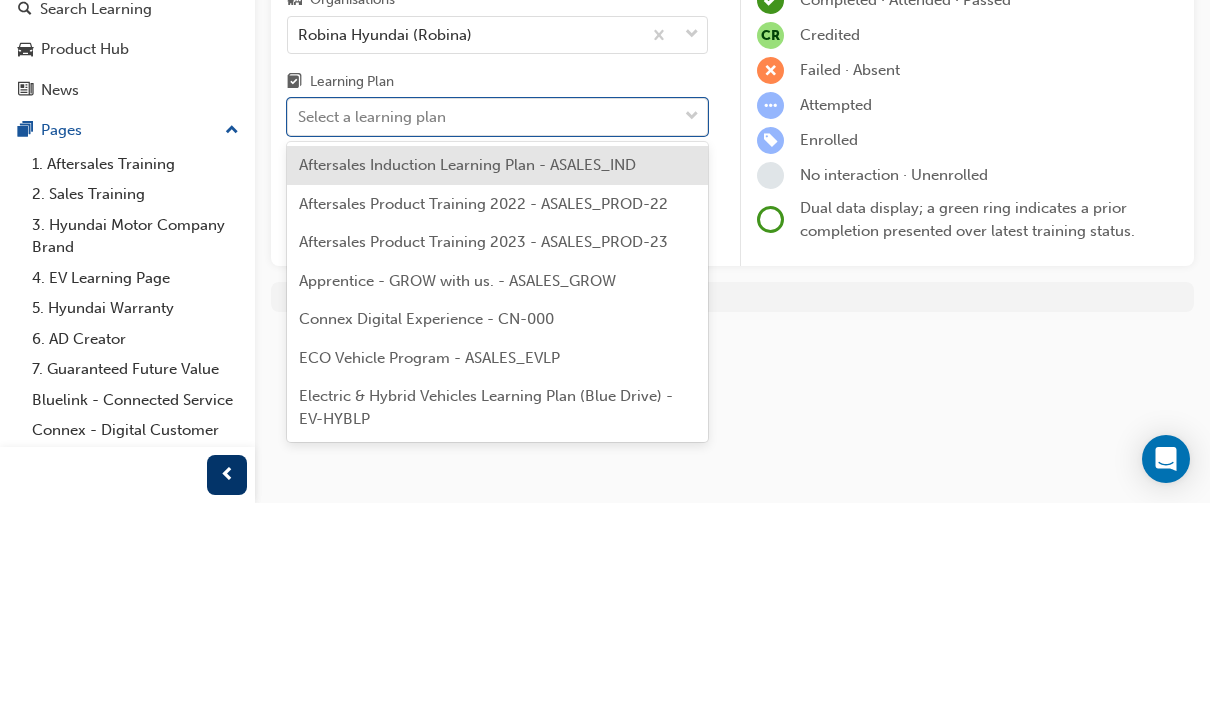 click on "Aftersales Induction Learning Plan - ASALES_IND" at bounding box center (467, 364) 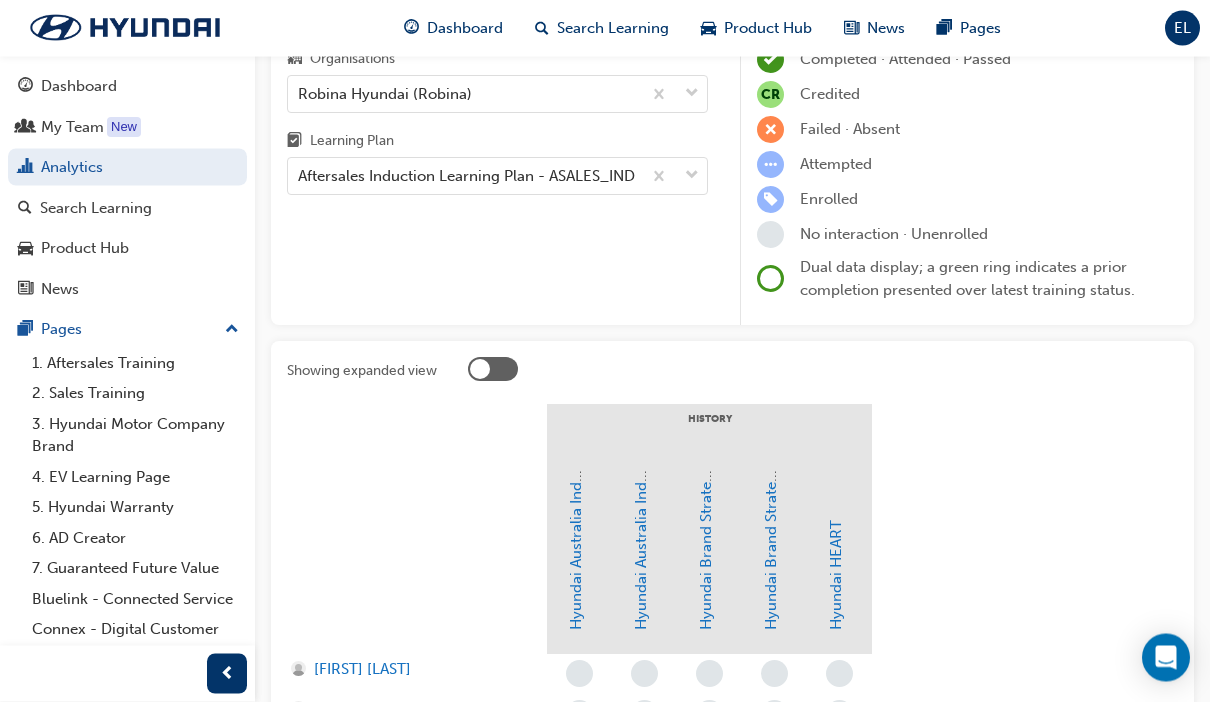 scroll, scrollTop: 0, scrollLeft: 0, axis: both 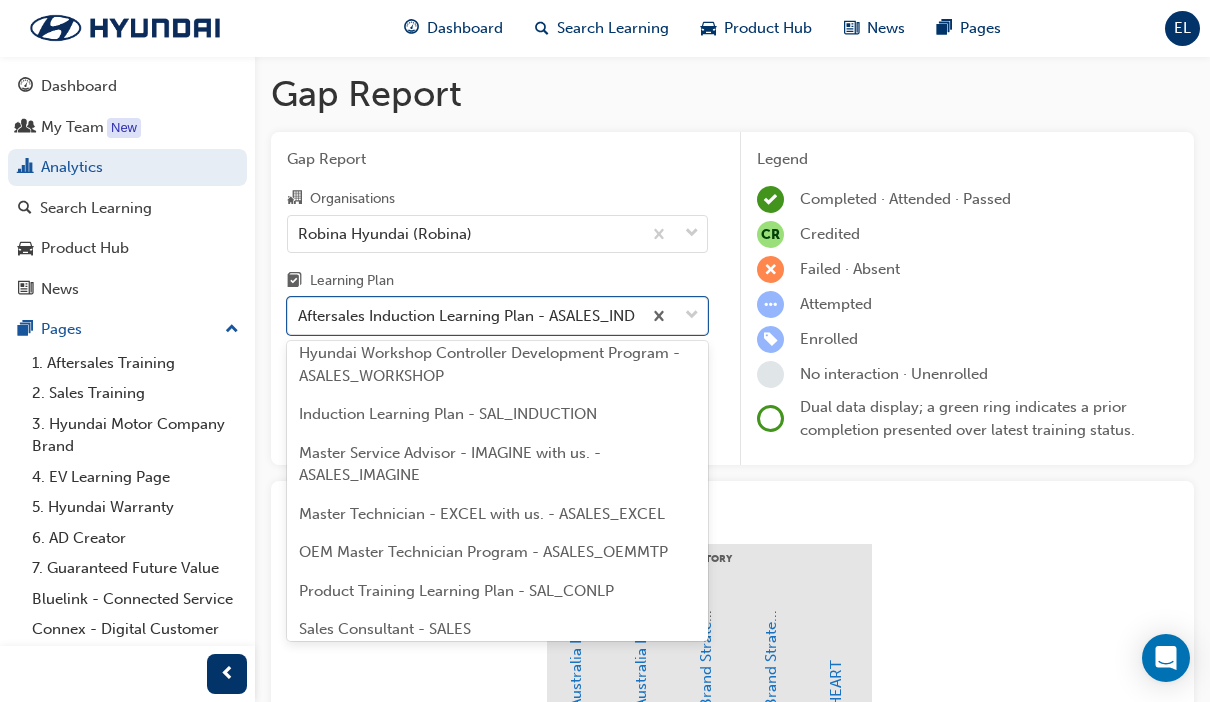 click on "Dashboard" at bounding box center [79, 86] 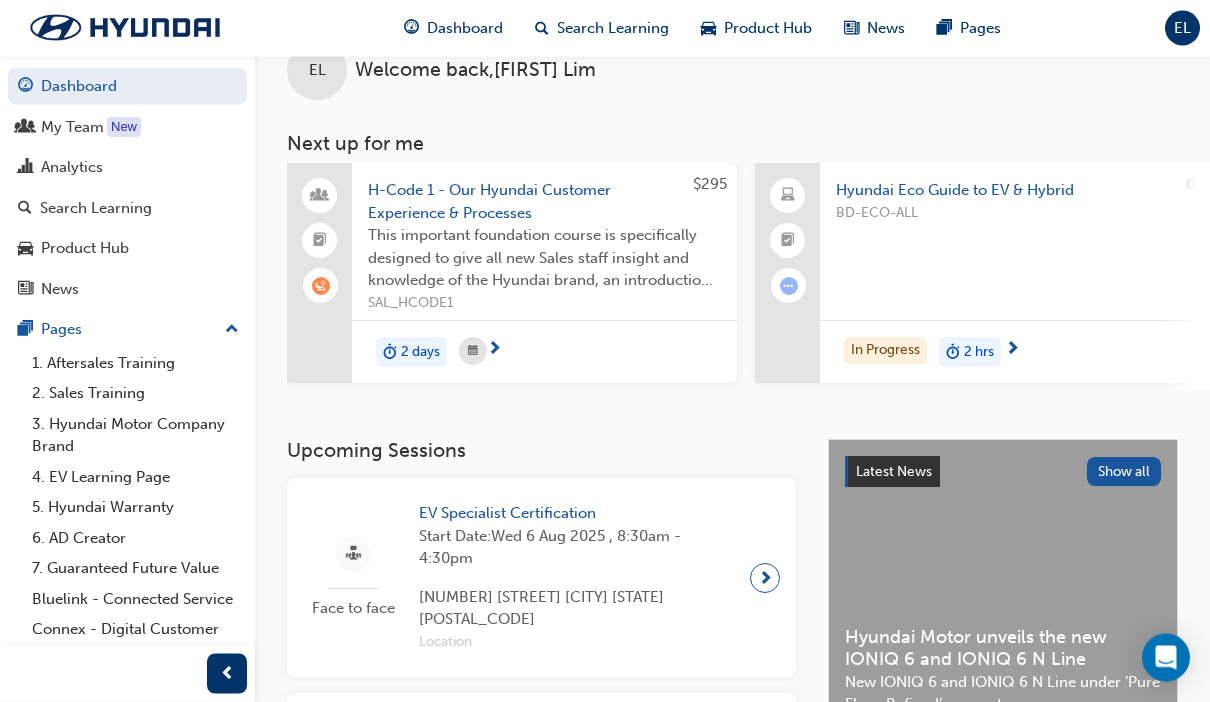 scroll, scrollTop: 48, scrollLeft: 0, axis: vertical 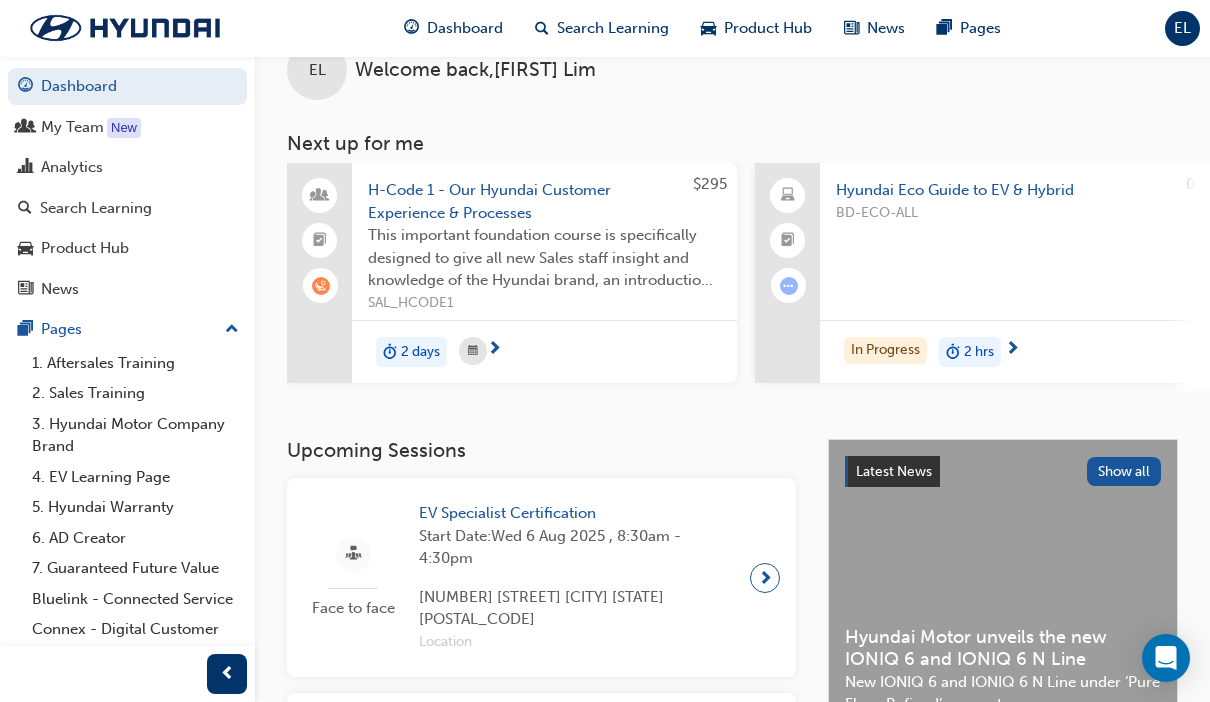 click at bounding box center (321, 286) 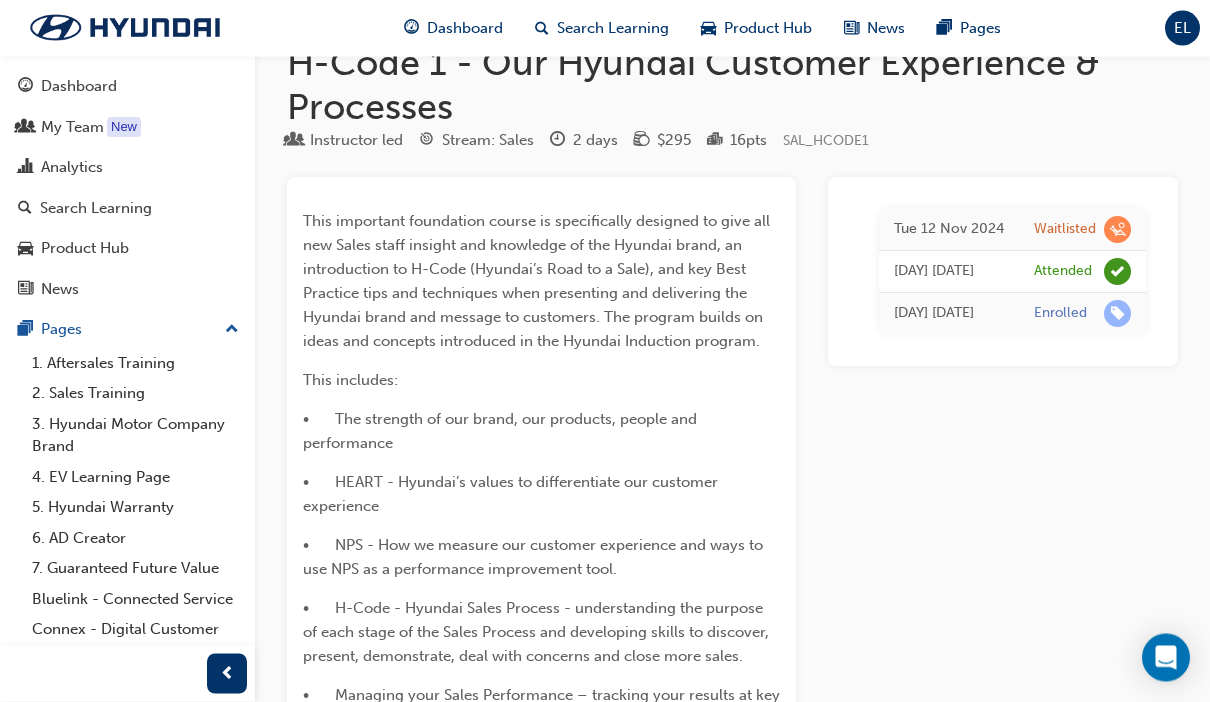 scroll, scrollTop: 47, scrollLeft: 0, axis: vertical 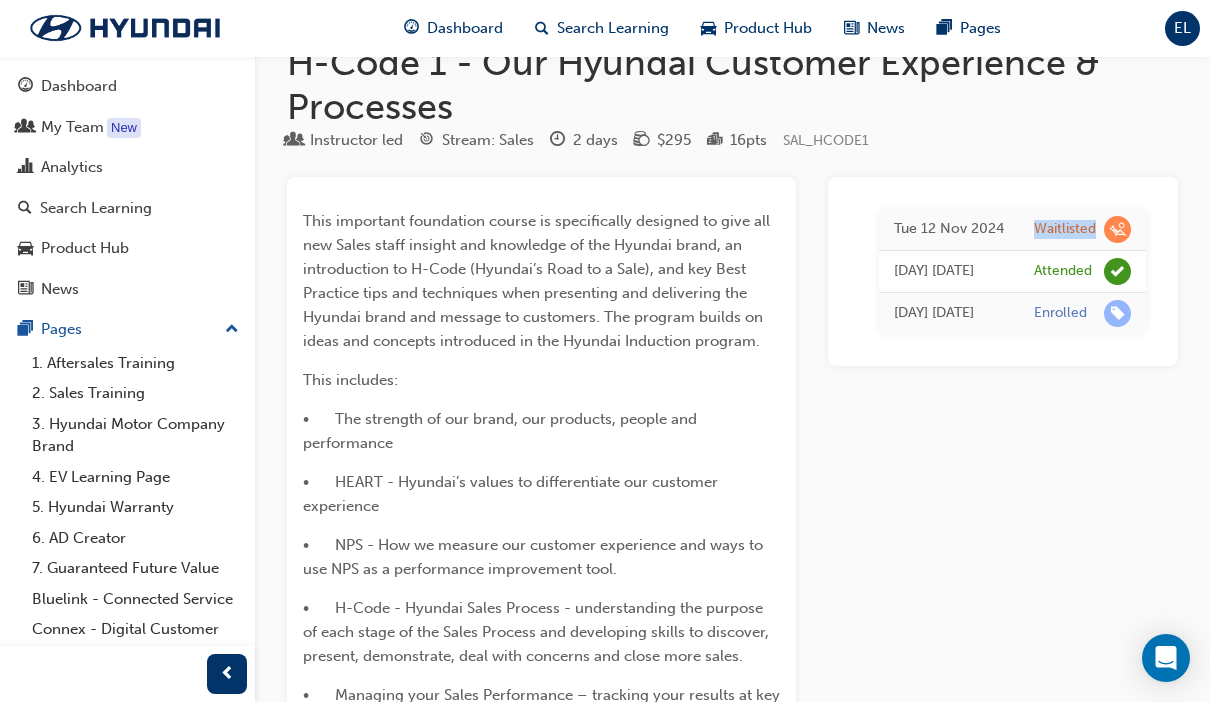 click on "Waitlisted" at bounding box center [1082, 230] 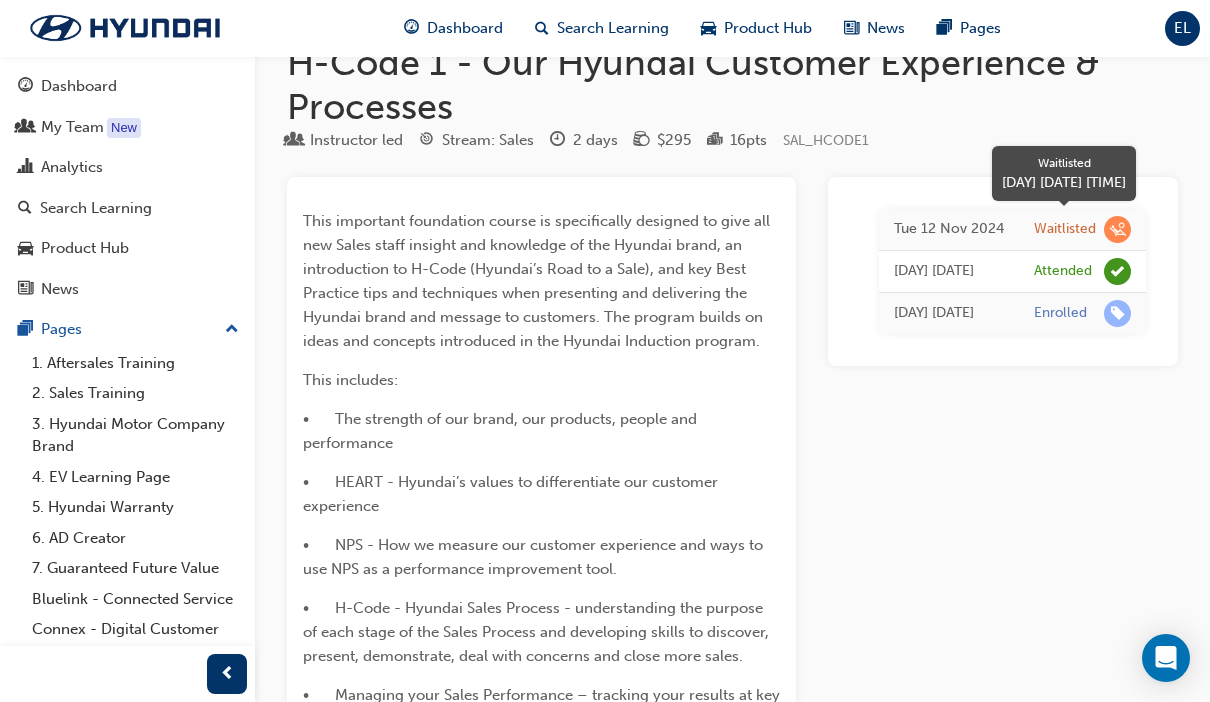click at bounding box center [1117, 229] 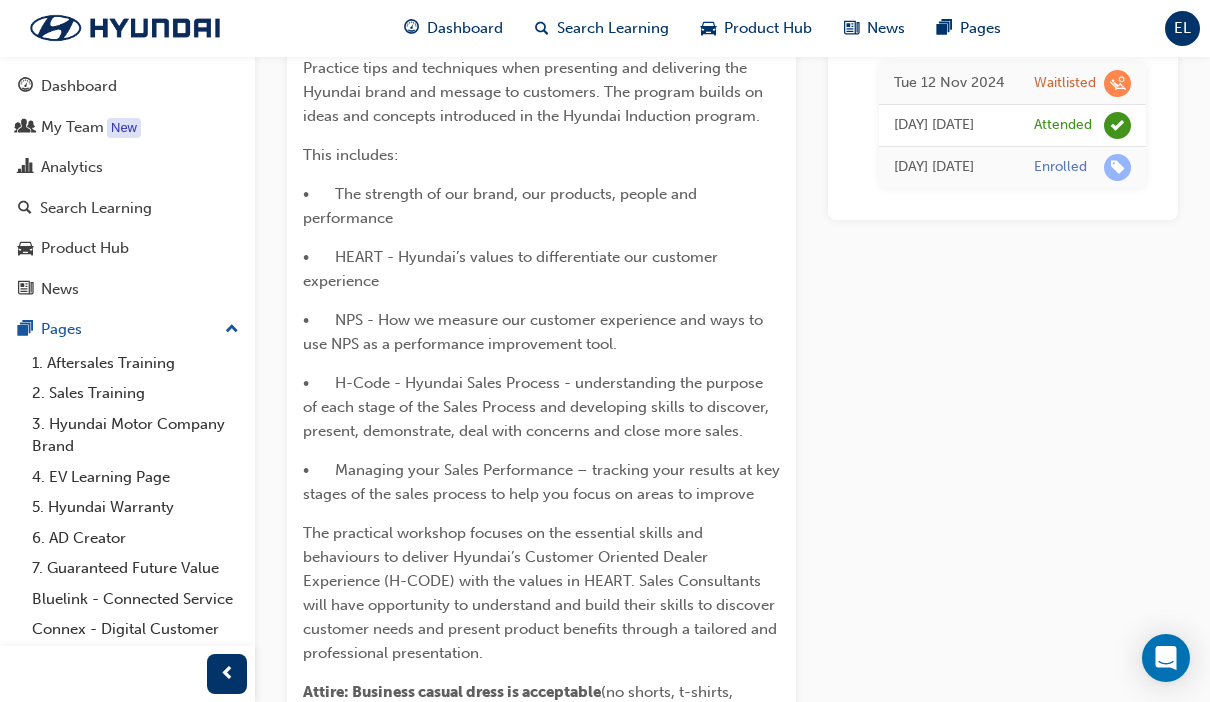 scroll, scrollTop: 0, scrollLeft: 0, axis: both 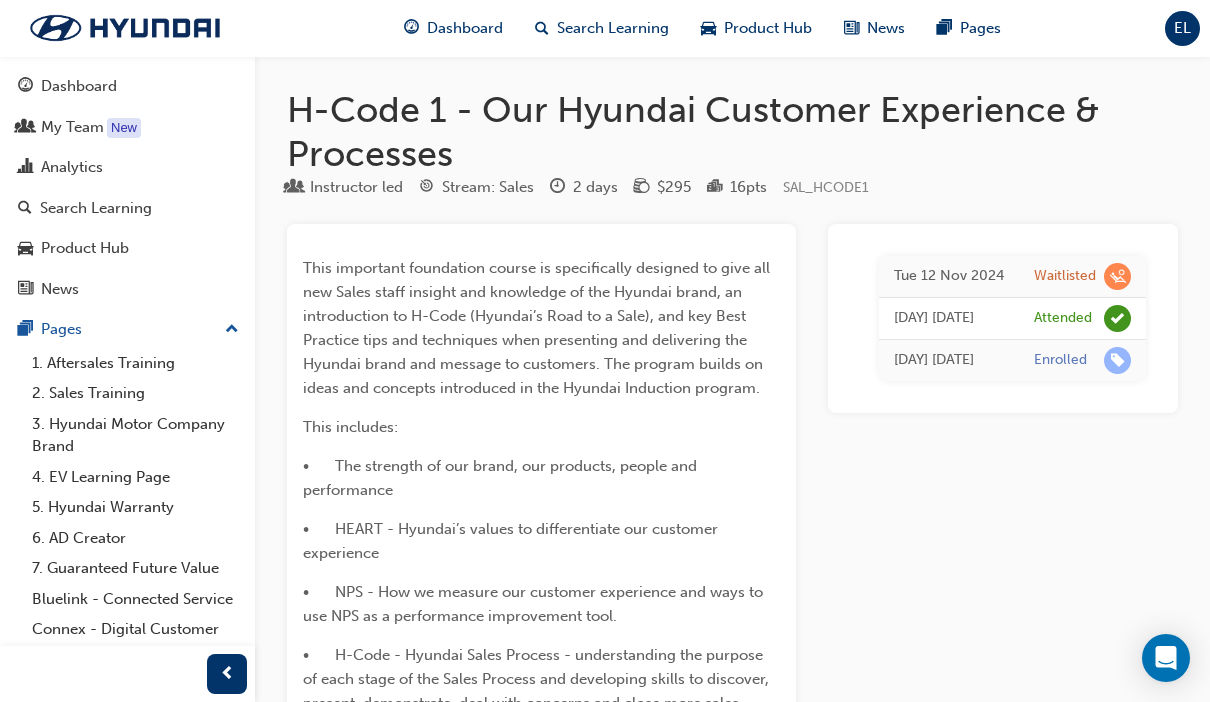 click on "My Team" at bounding box center [72, 127] 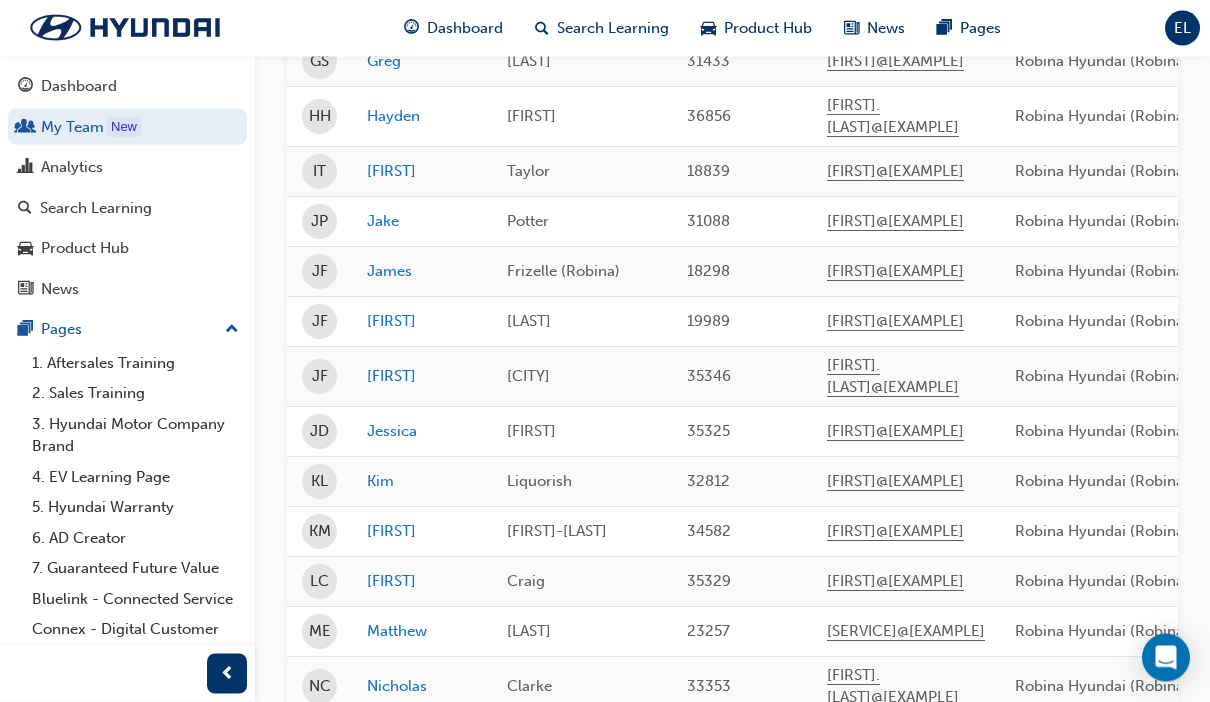 scroll, scrollTop: 668, scrollLeft: 0, axis: vertical 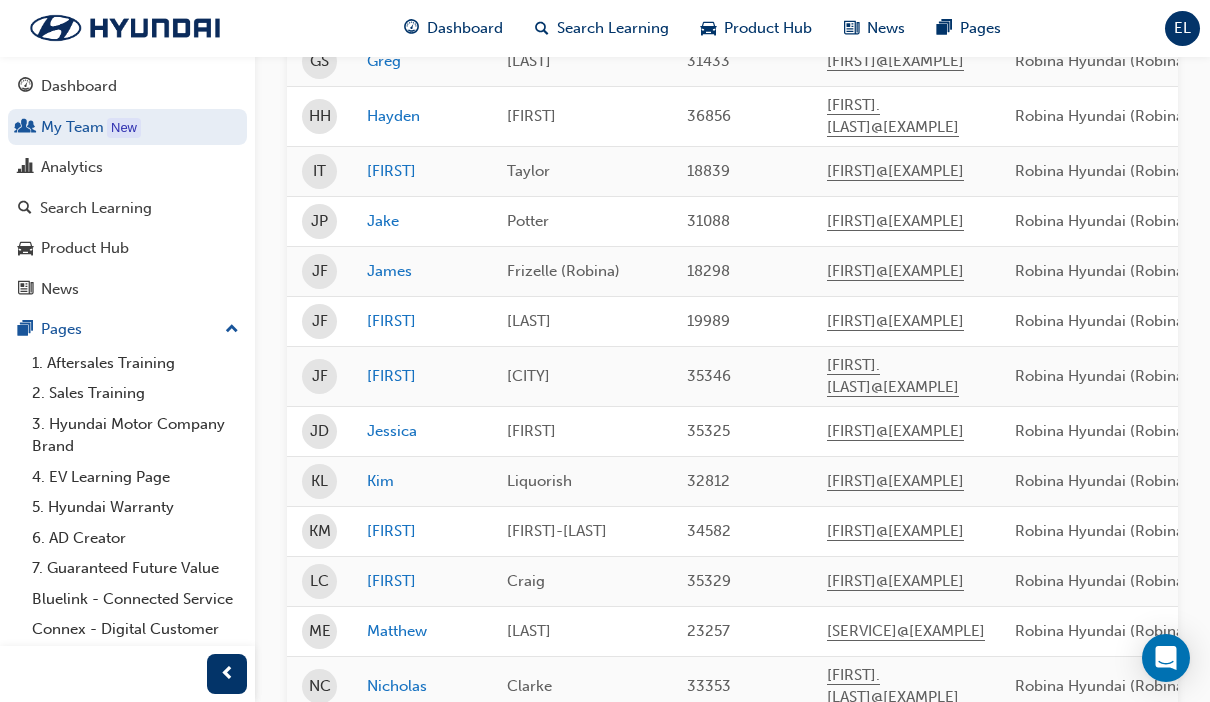 click on "2. Sales Training" at bounding box center (135, 393) 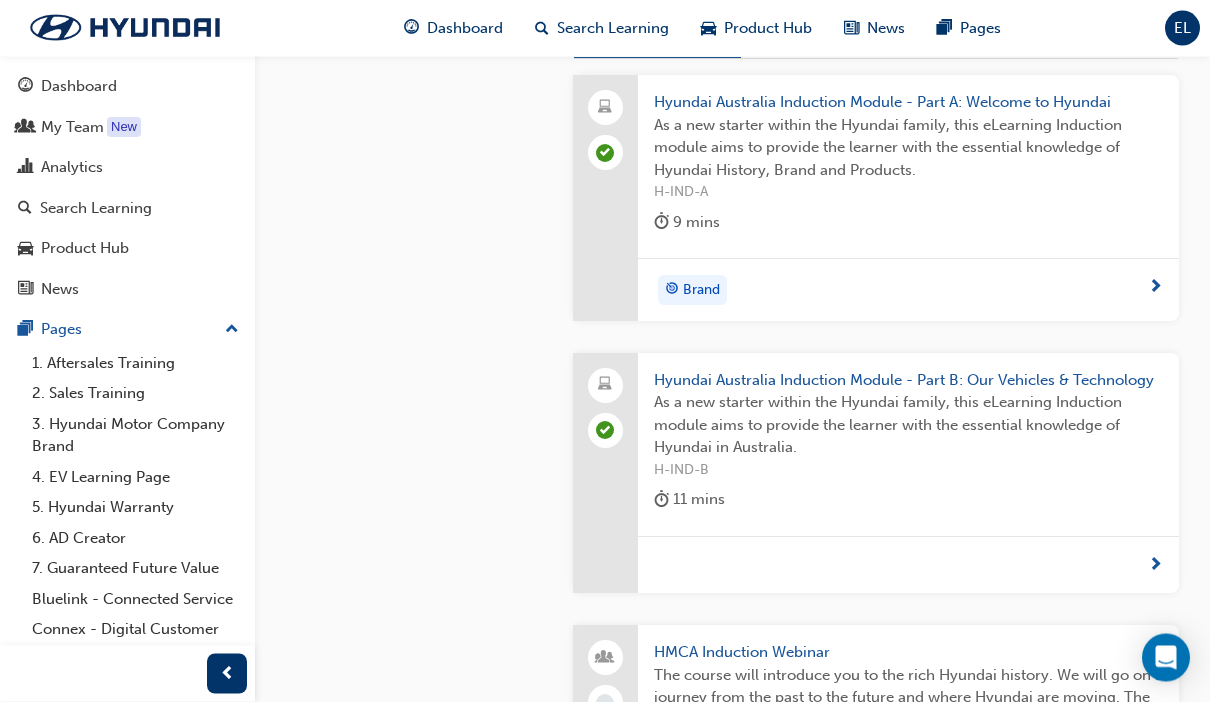 scroll, scrollTop: 795, scrollLeft: 0, axis: vertical 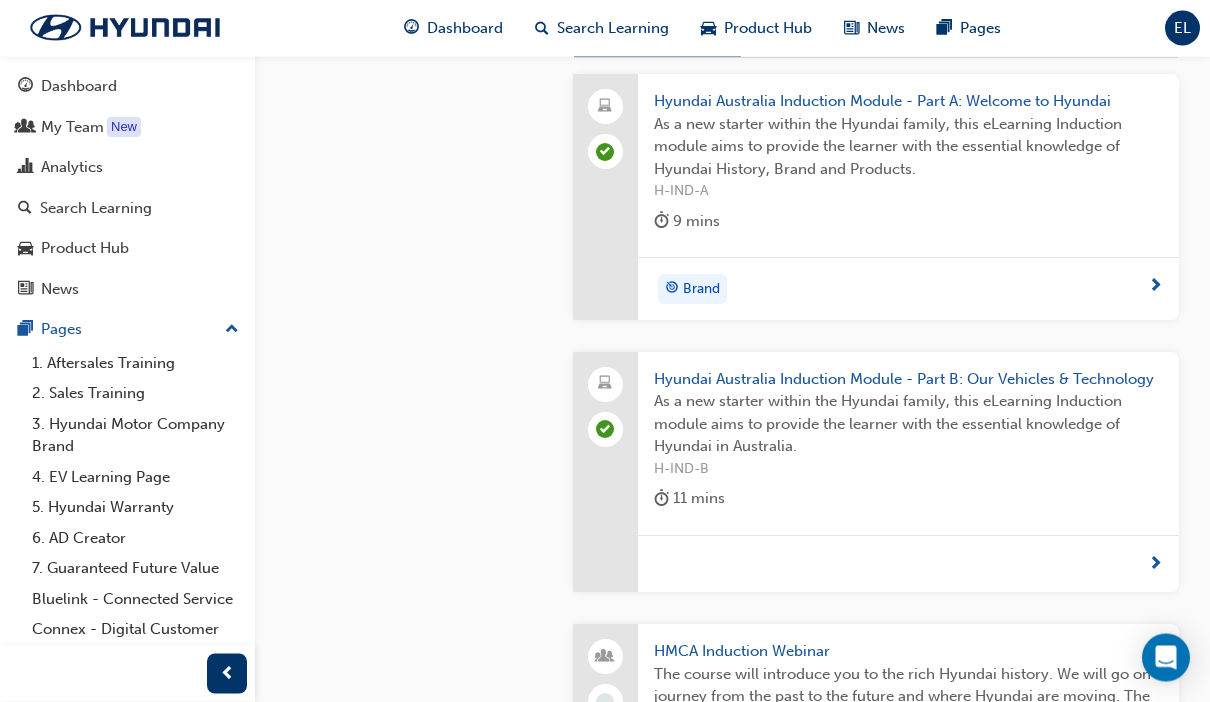 click on "Dashboard" at bounding box center [79, 86] 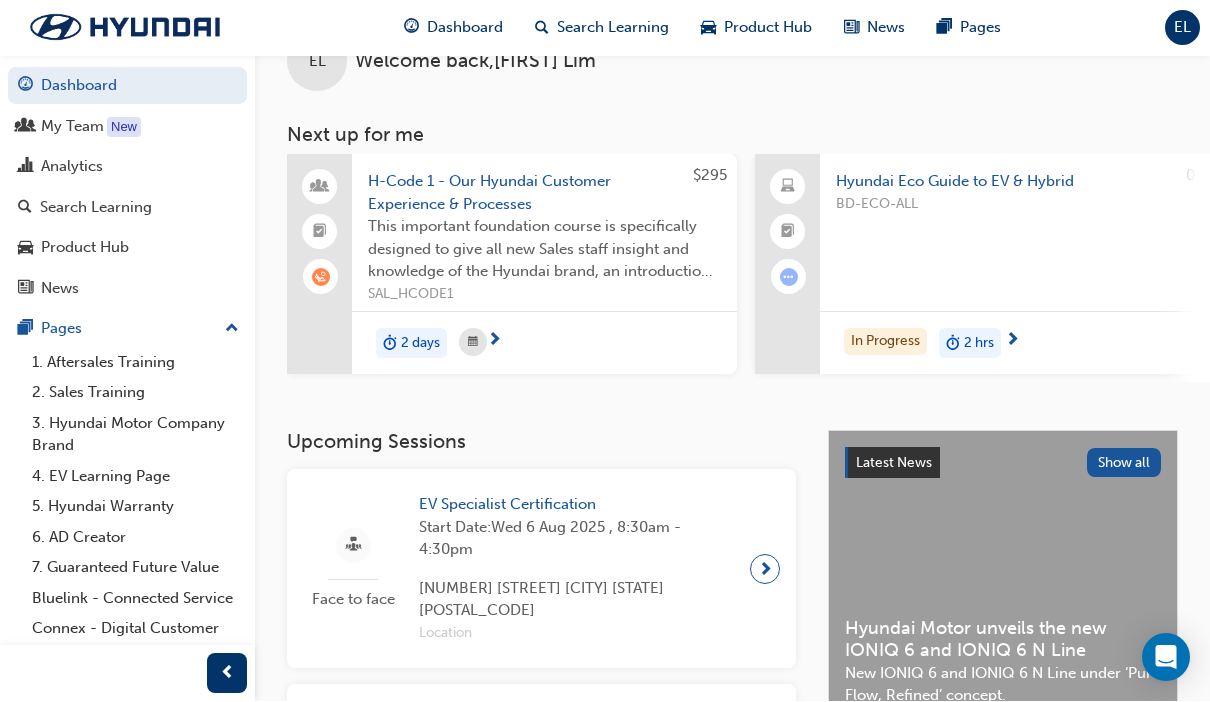 scroll, scrollTop: 57, scrollLeft: 0, axis: vertical 